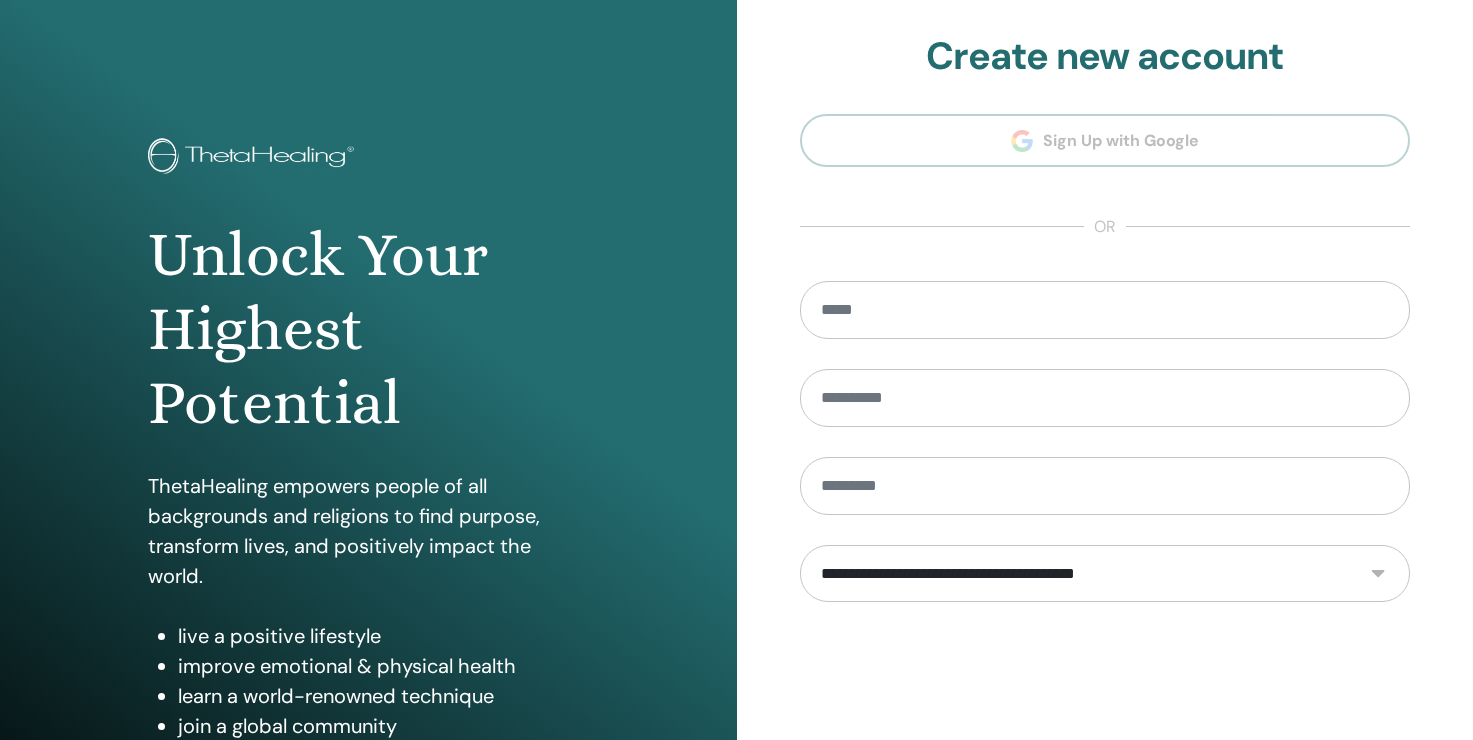 scroll, scrollTop: 0, scrollLeft: 0, axis: both 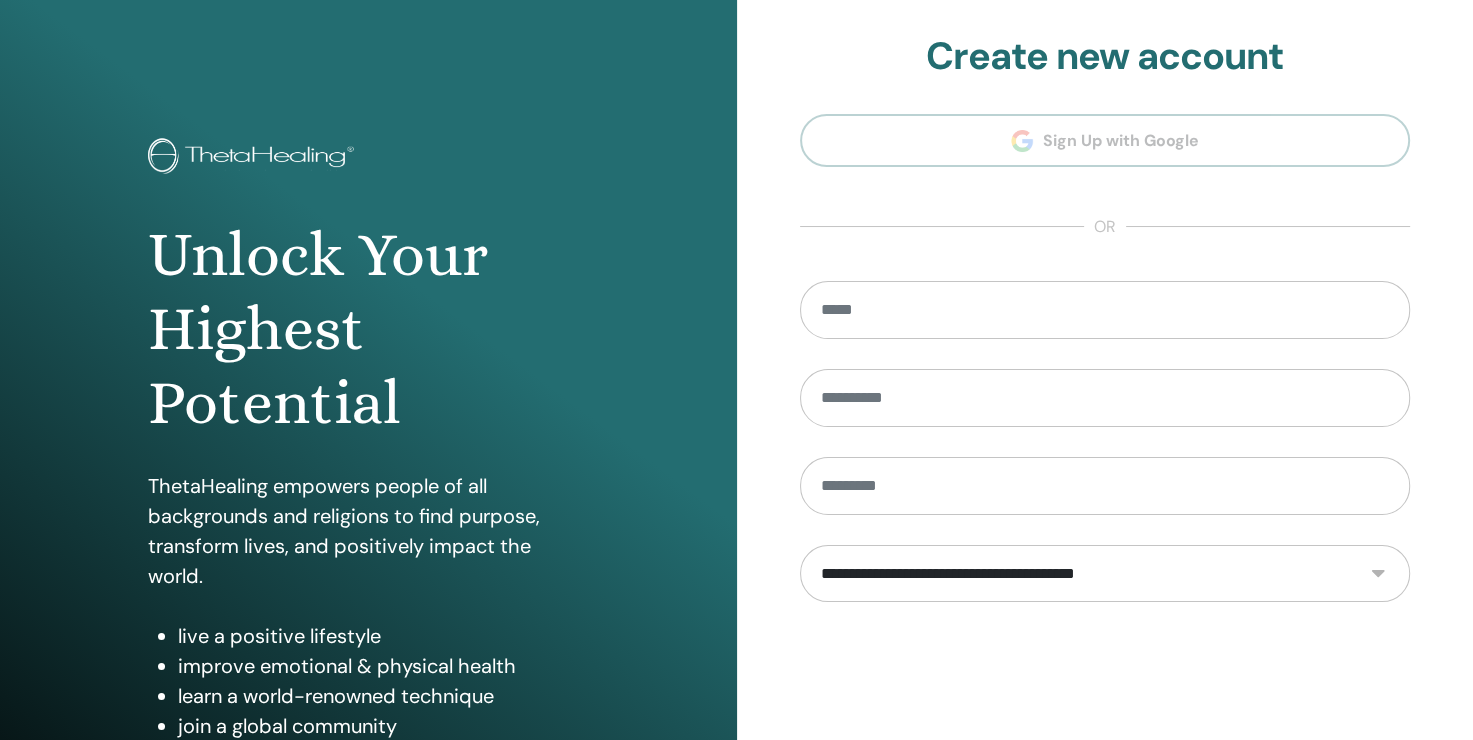 click on "**********" at bounding box center [1105, 574] 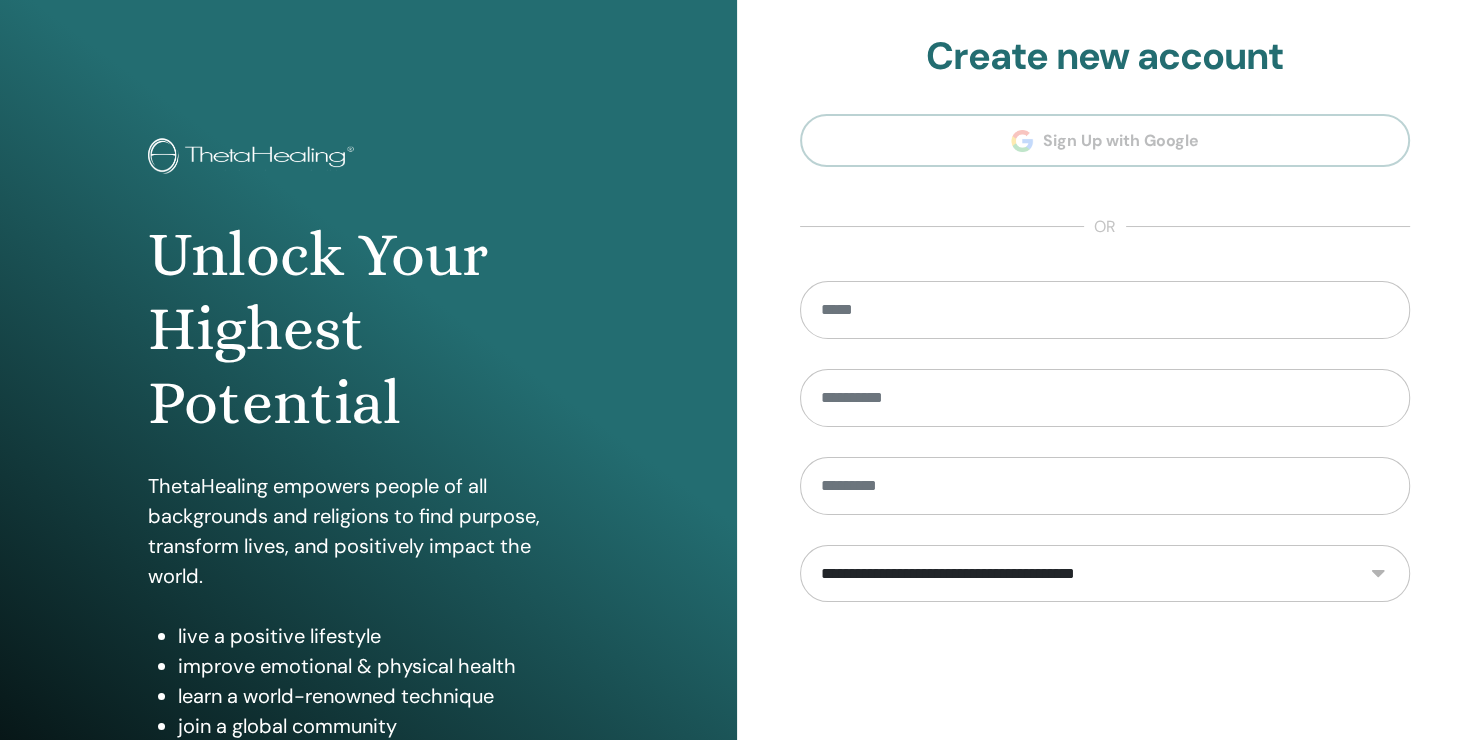 select on "***" 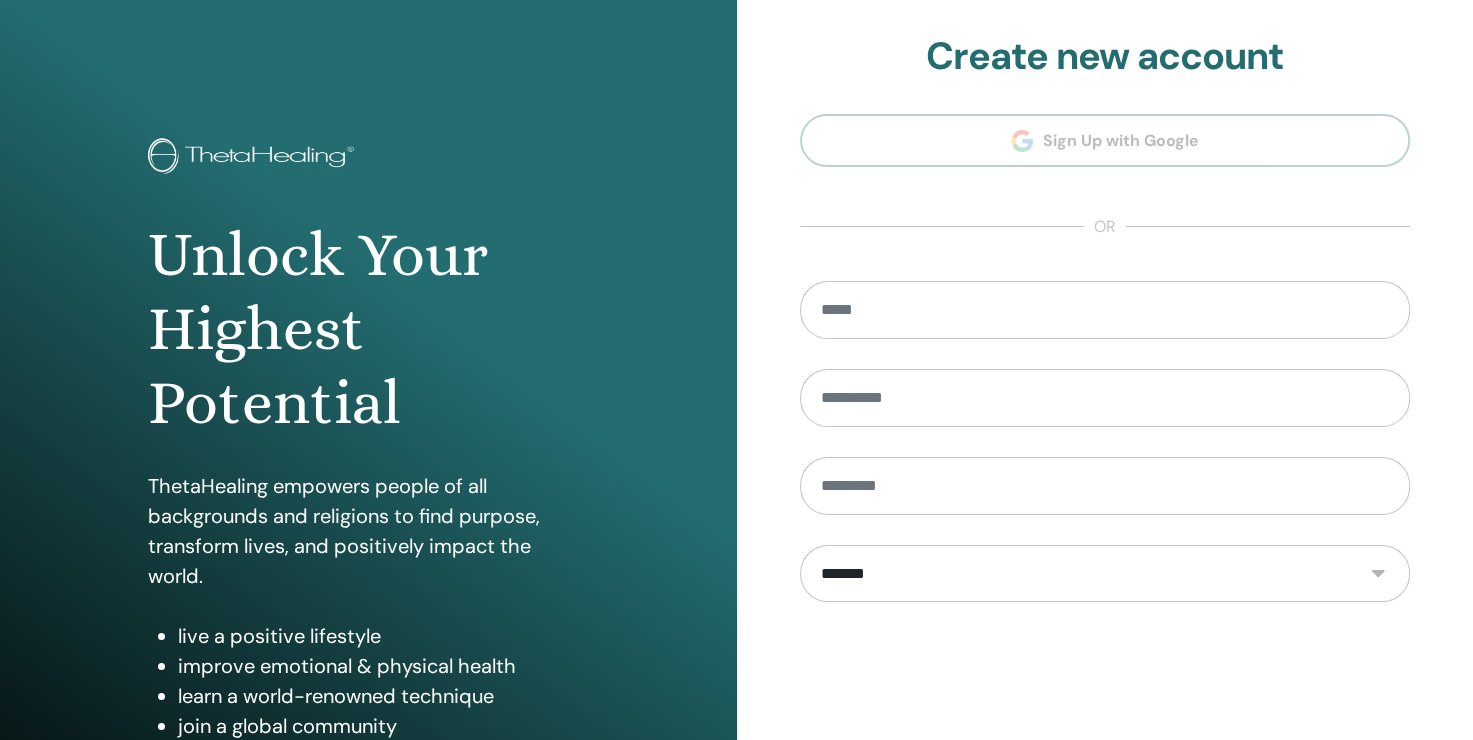 click on "**********" at bounding box center [1105, 574] 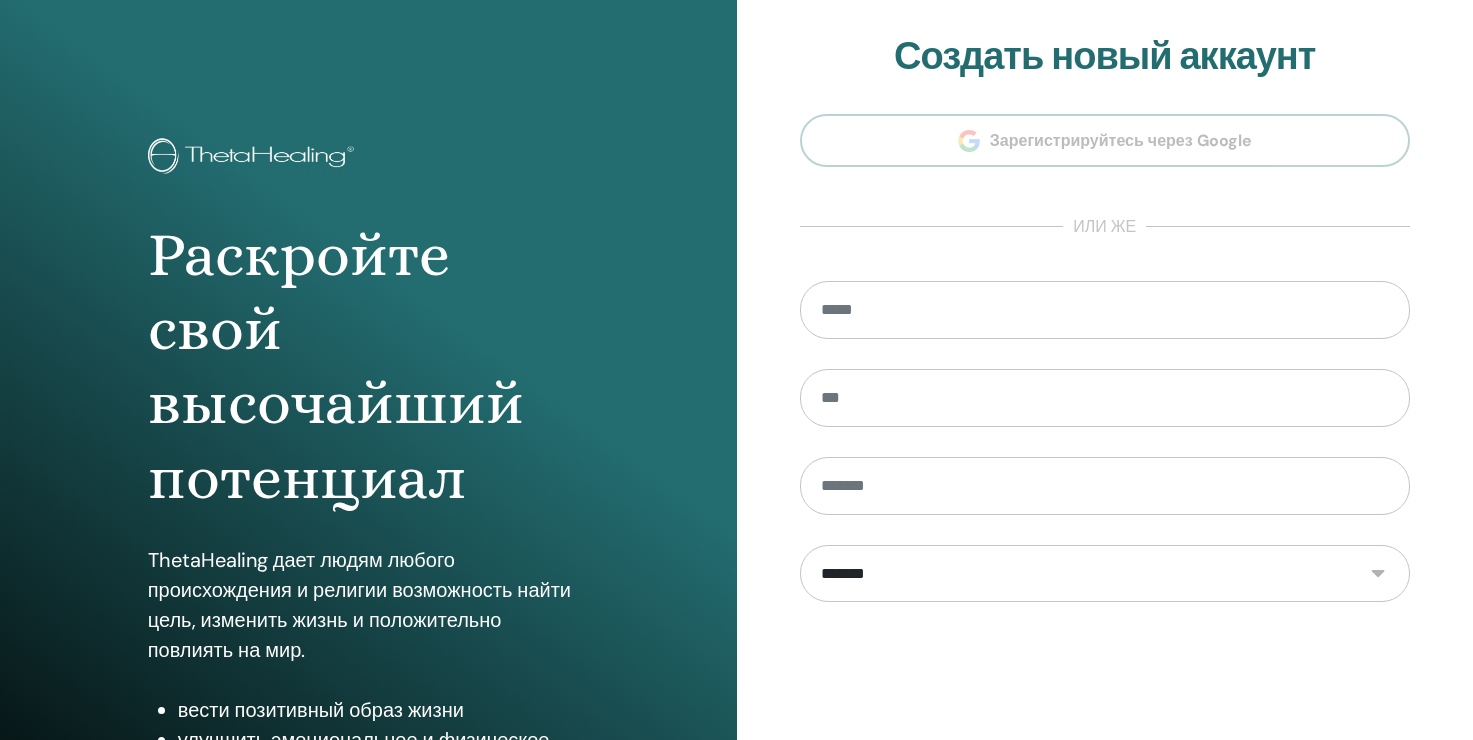 scroll, scrollTop: 0, scrollLeft: 0, axis: both 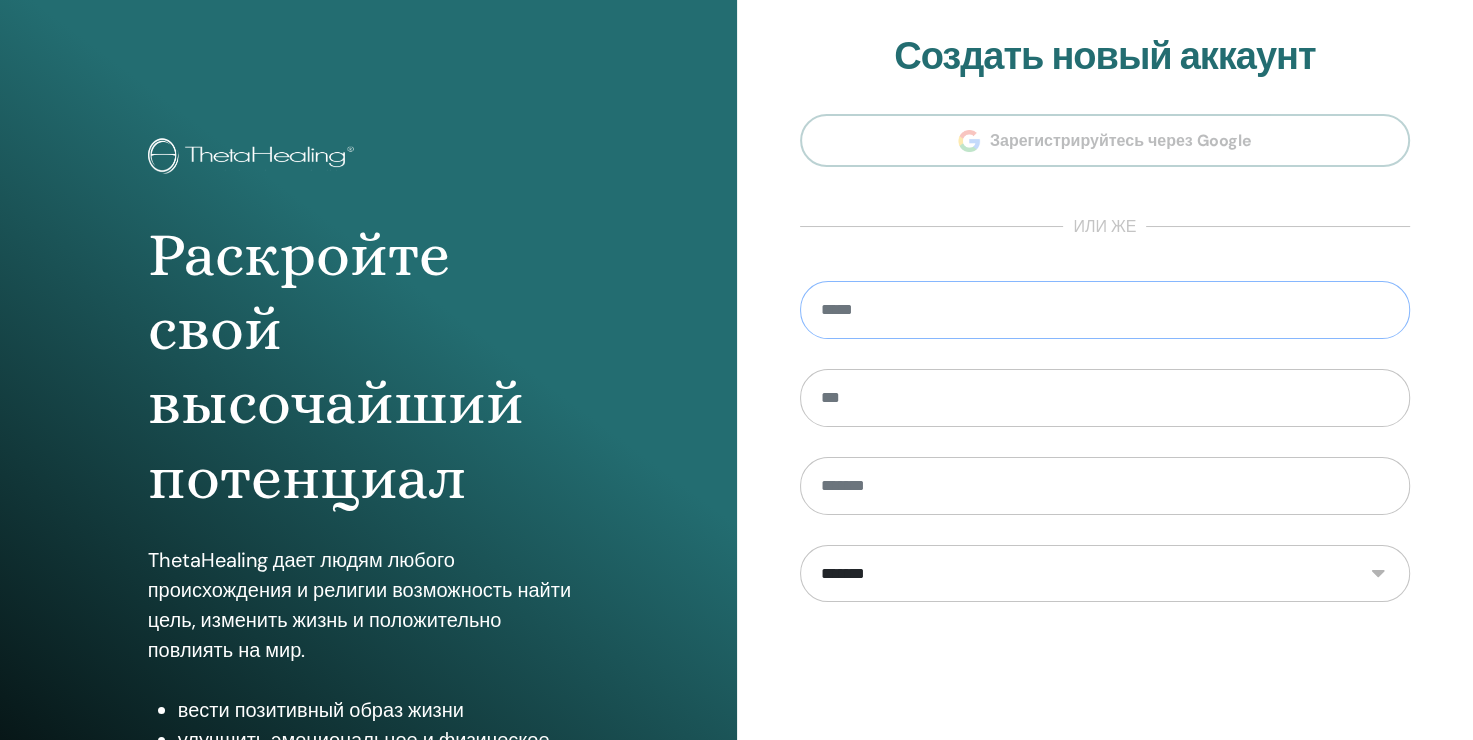 click at bounding box center [1105, 310] 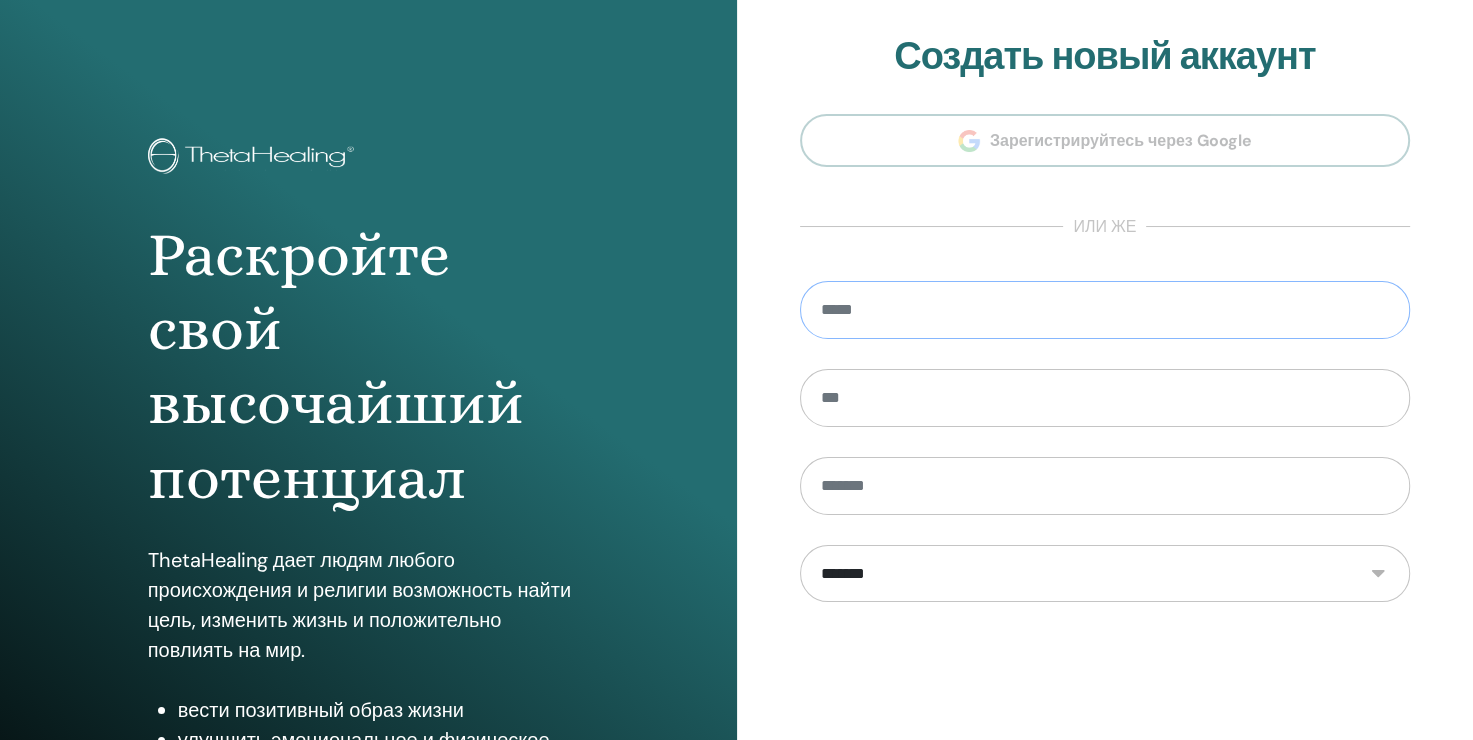 type on "*" 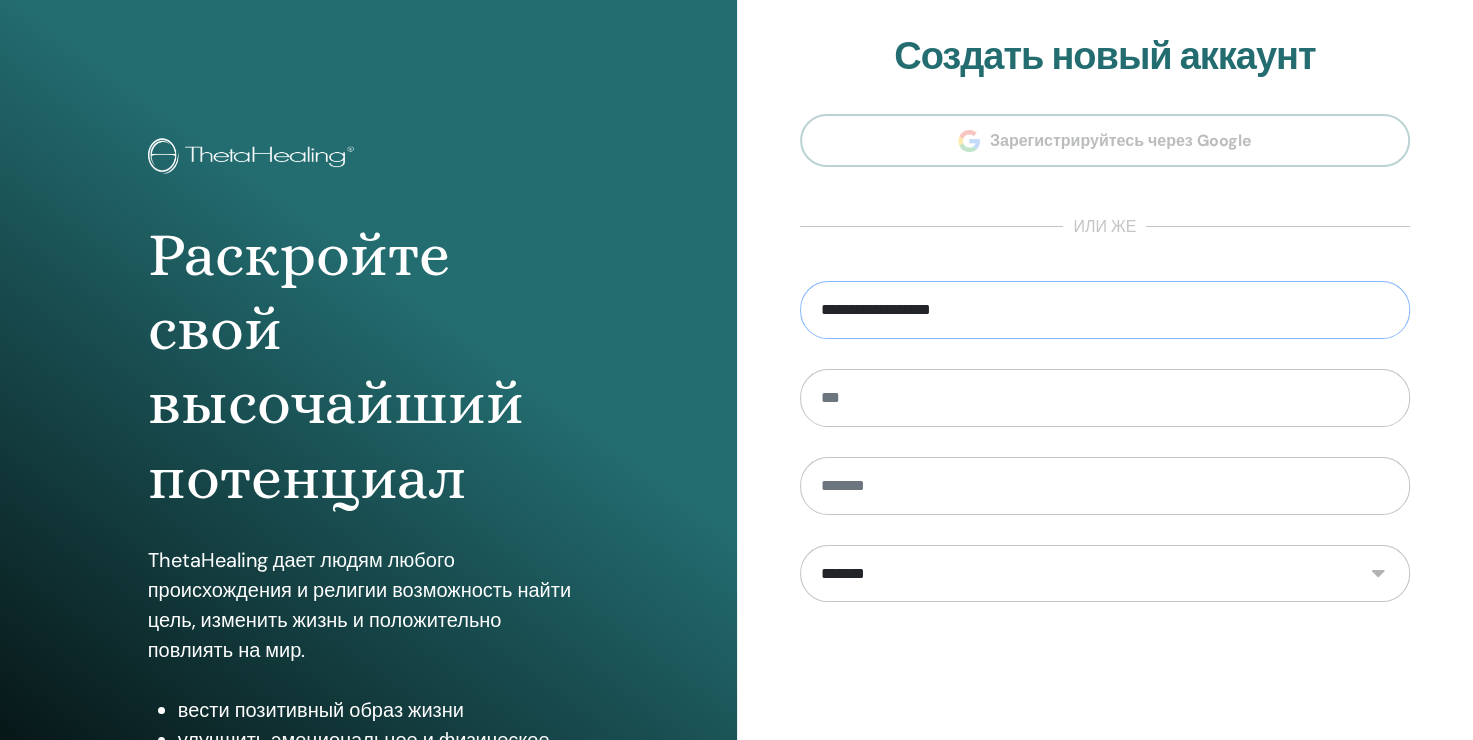 type on "**********" 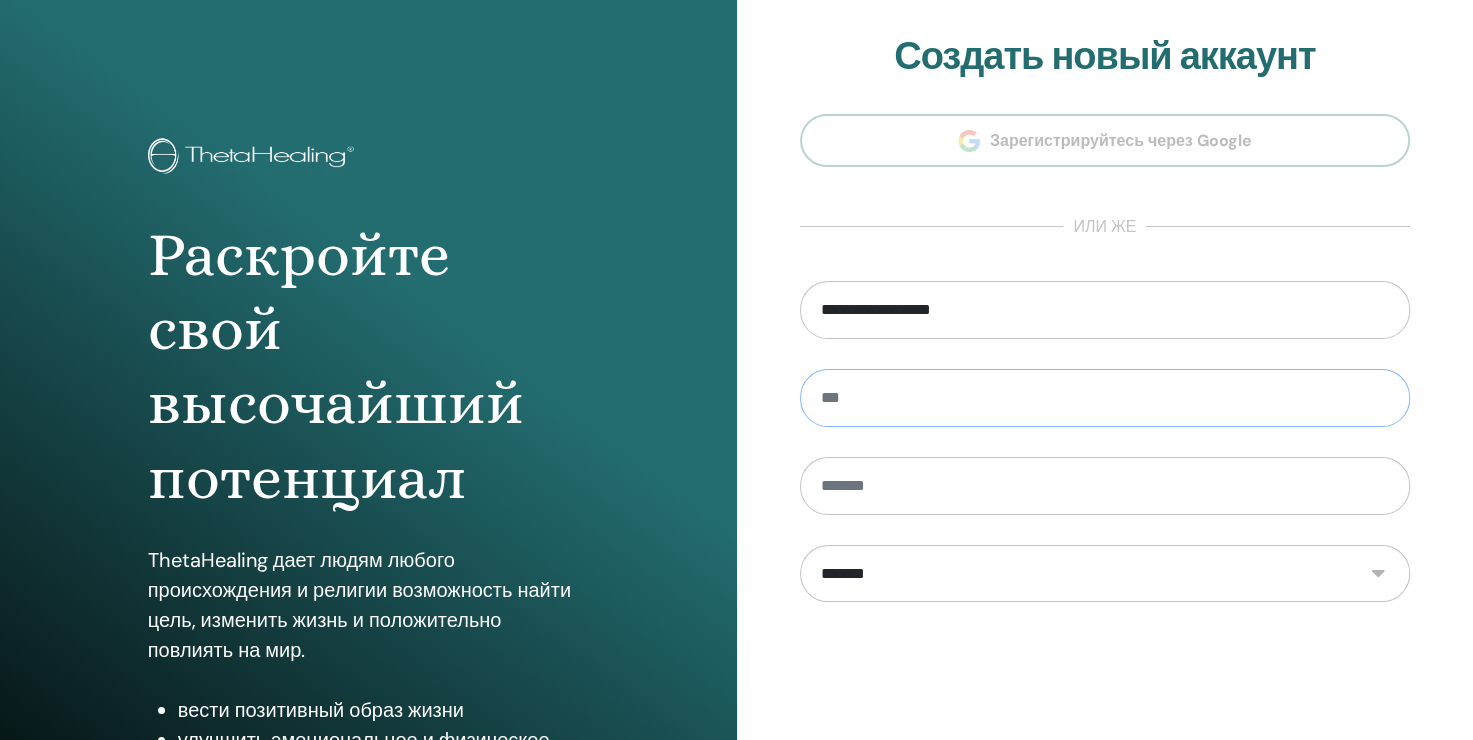 click at bounding box center [1105, 398] 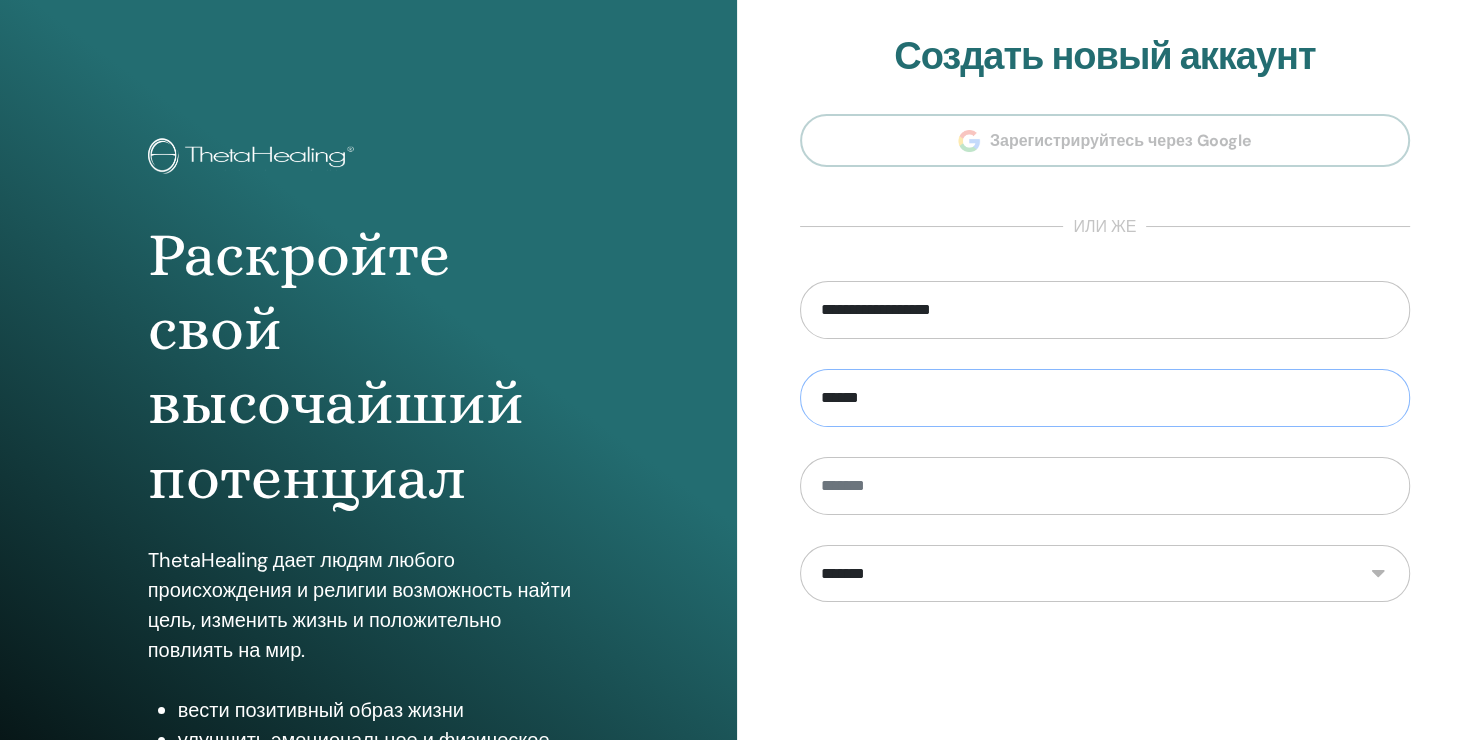type on "******" 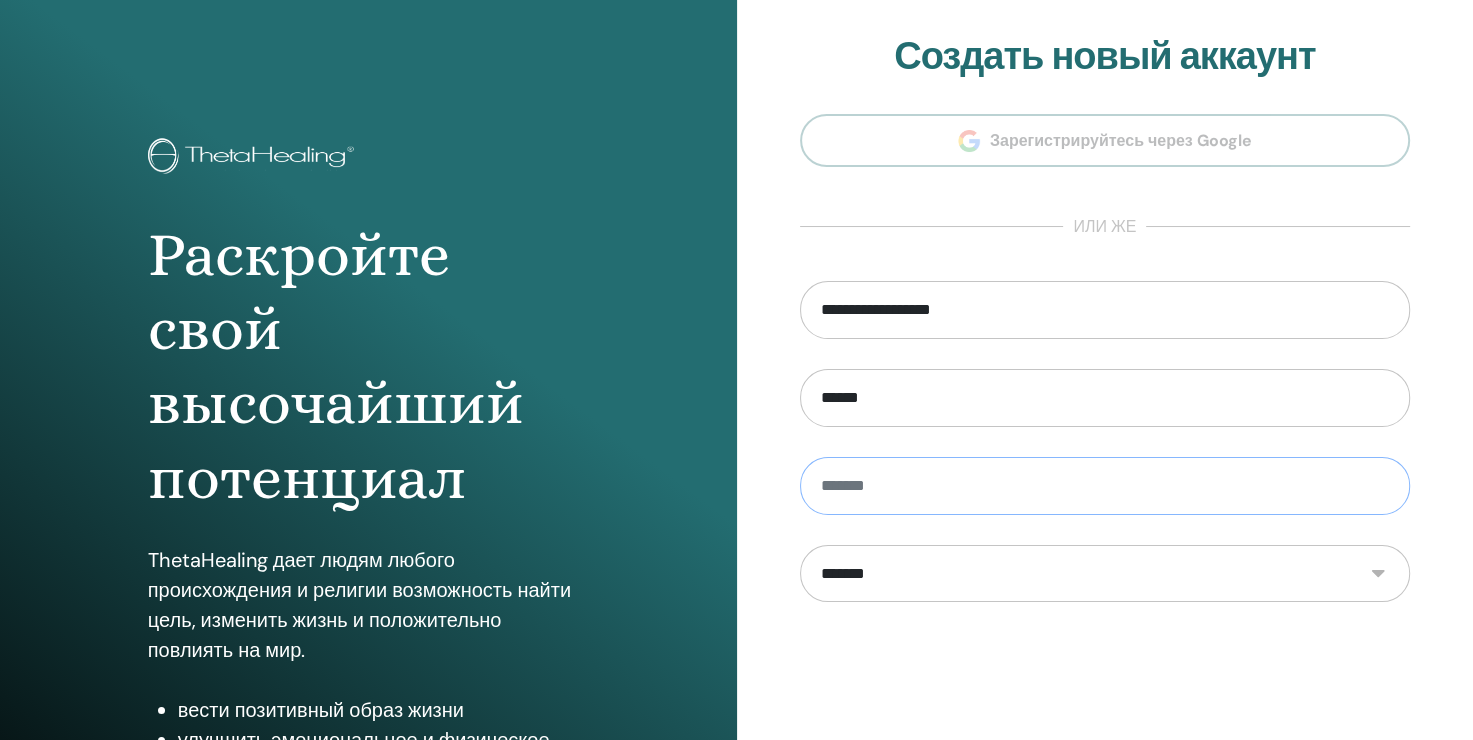 click at bounding box center [1105, 486] 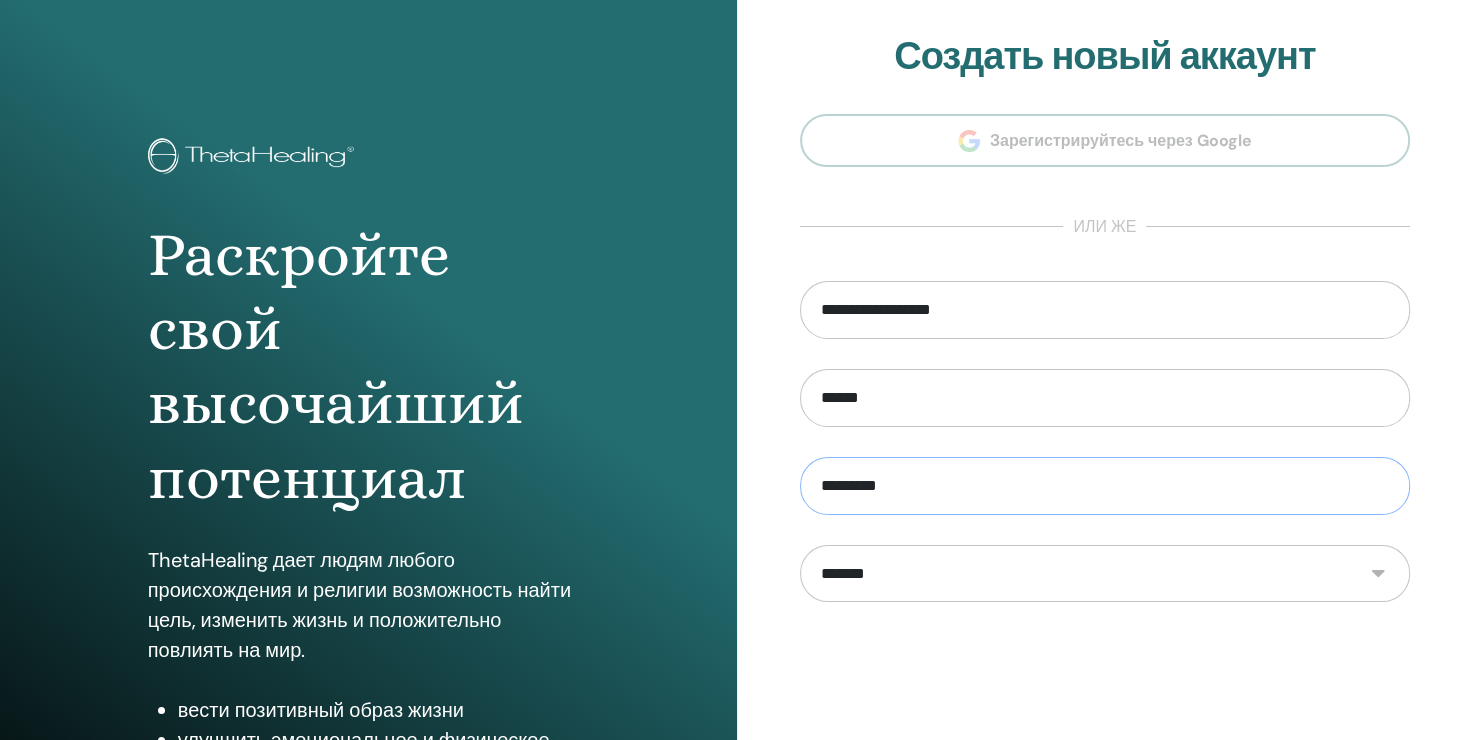 type on "*********" 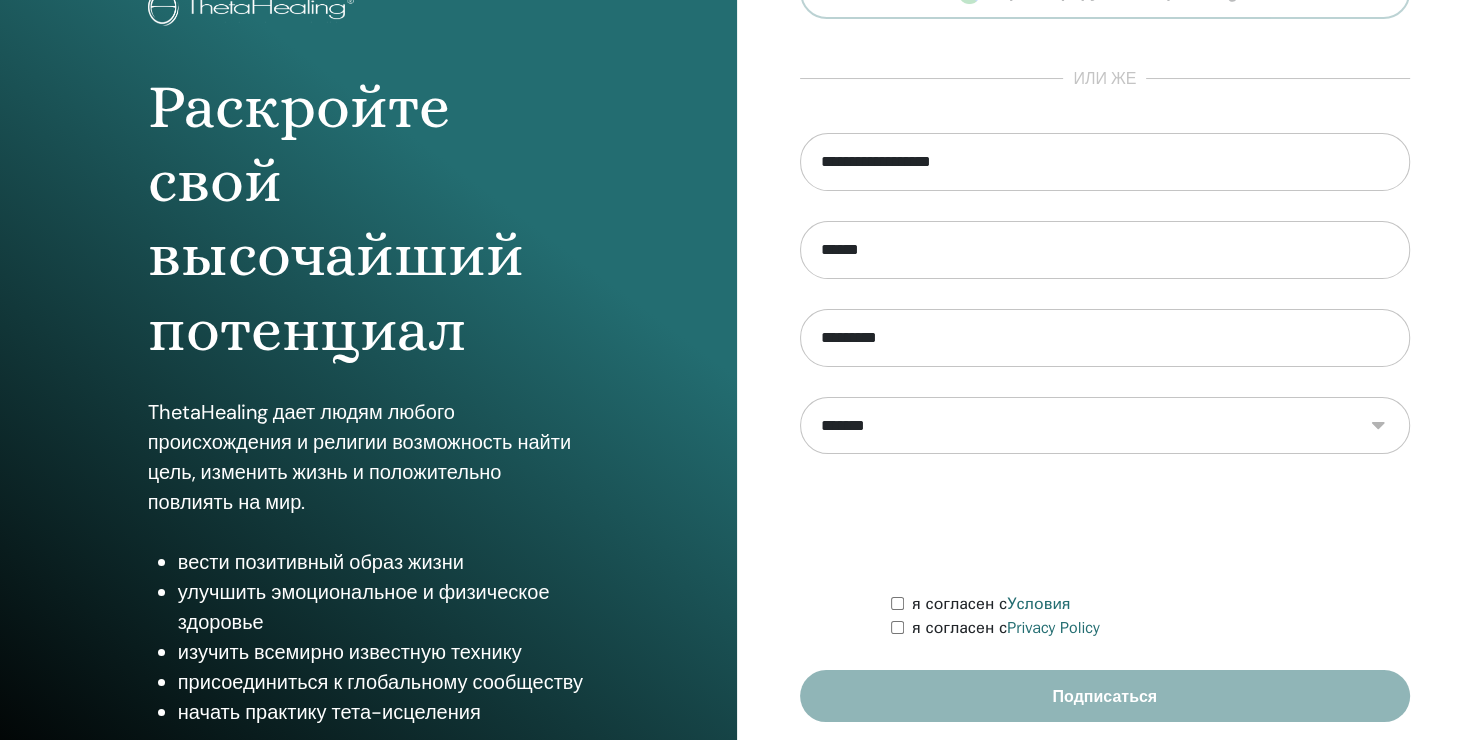 scroll, scrollTop: 200, scrollLeft: 0, axis: vertical 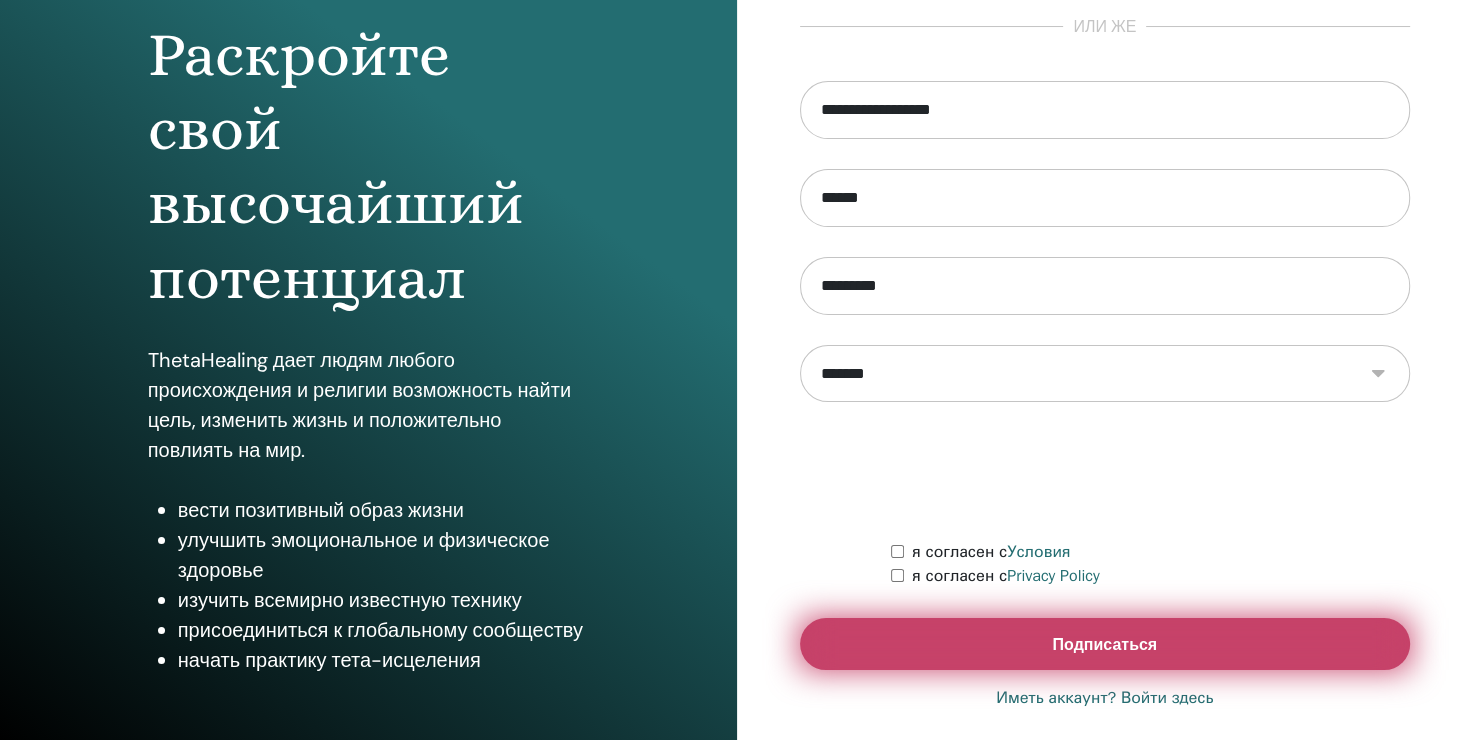 click on "Подписаться" at bounding box center [1105, 644] 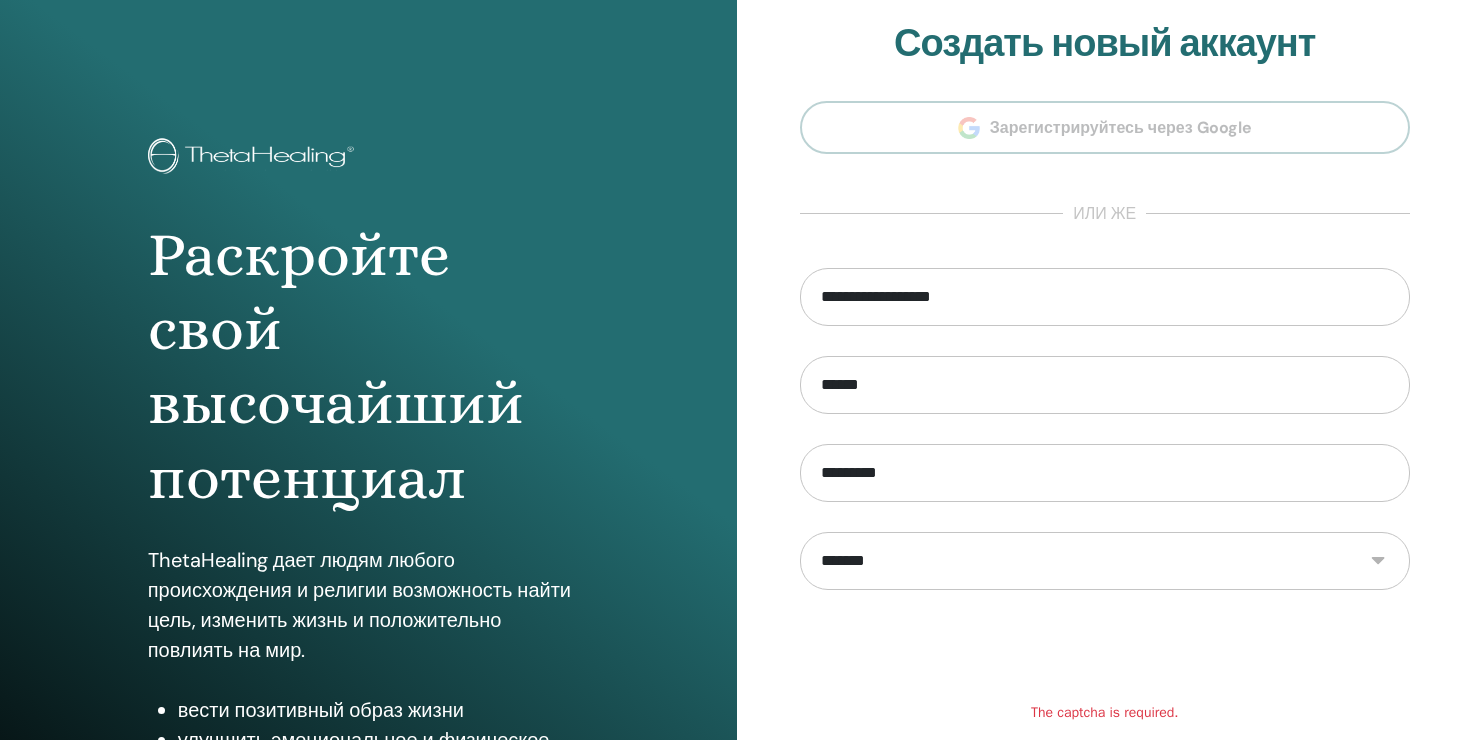 scroll, scrollTop: 0, scrollLeft: 0, axis: both 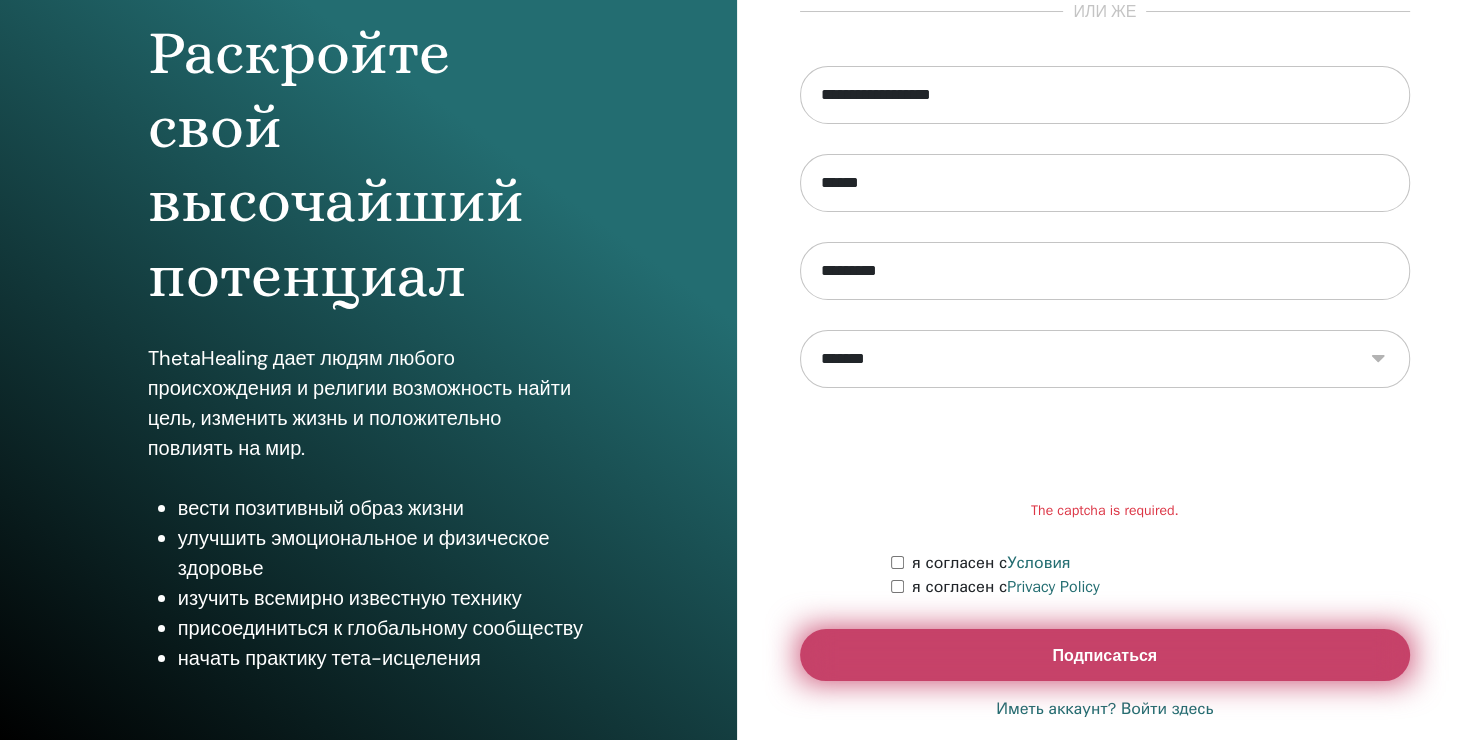 click on "Подписаться" at bounding box center (1105, 655) 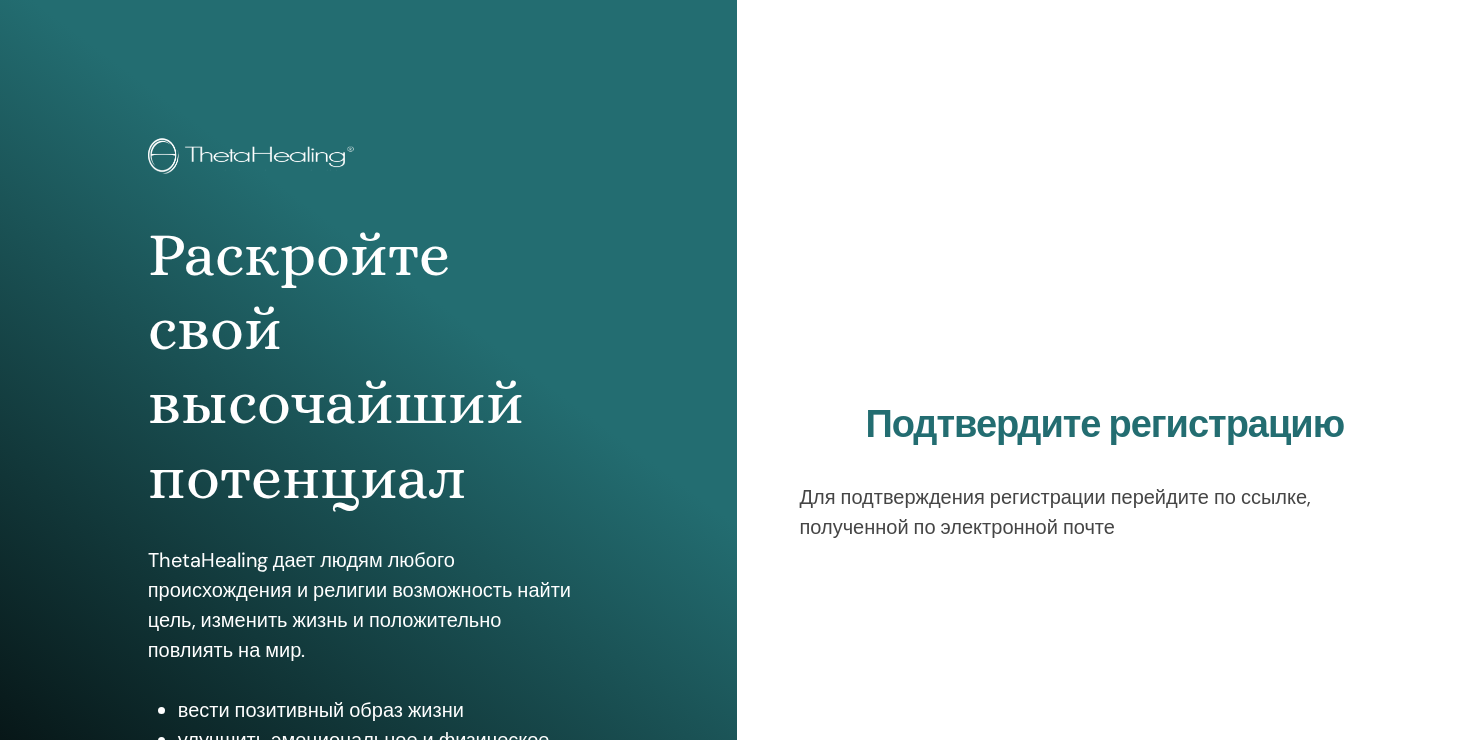 scroll, scrollTop: 0, scrollLeft: 0, axis: both 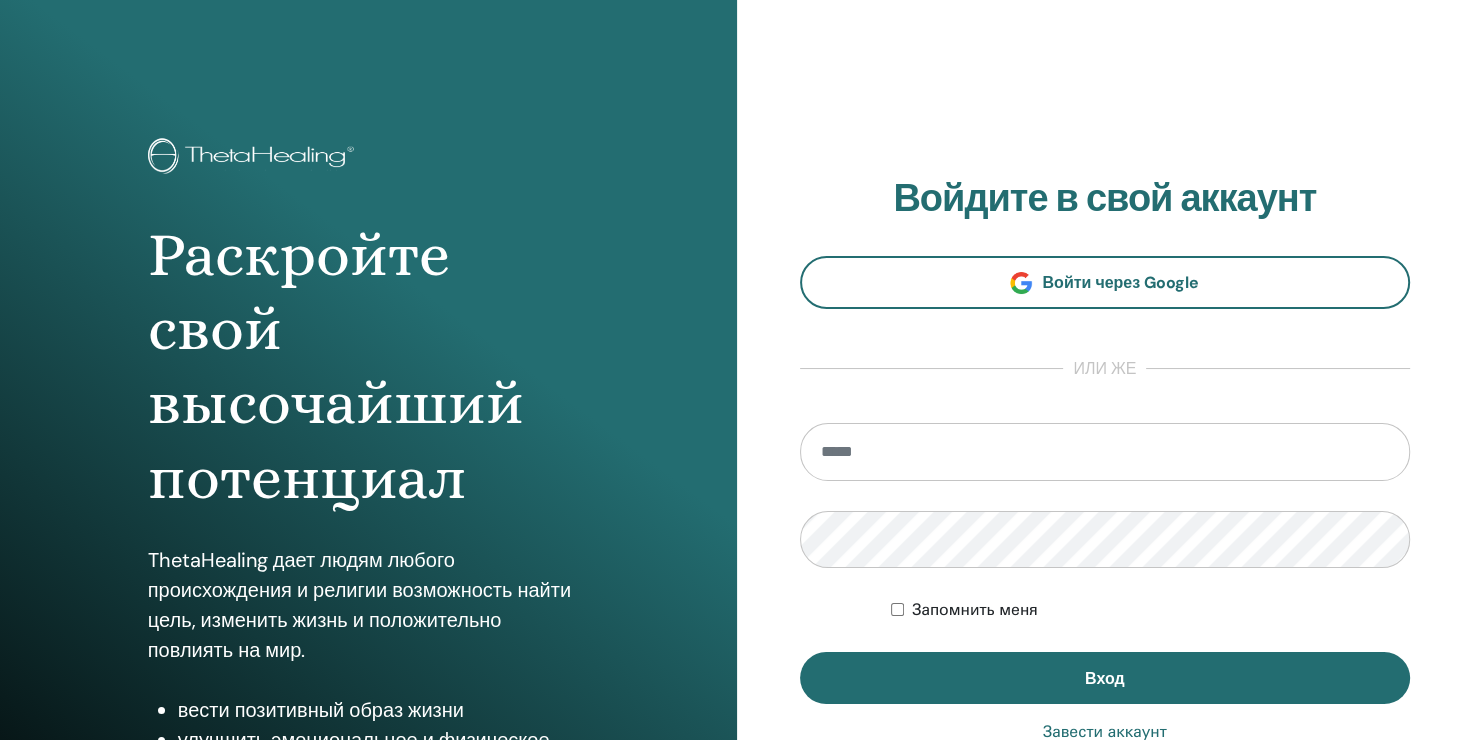type on "**********" 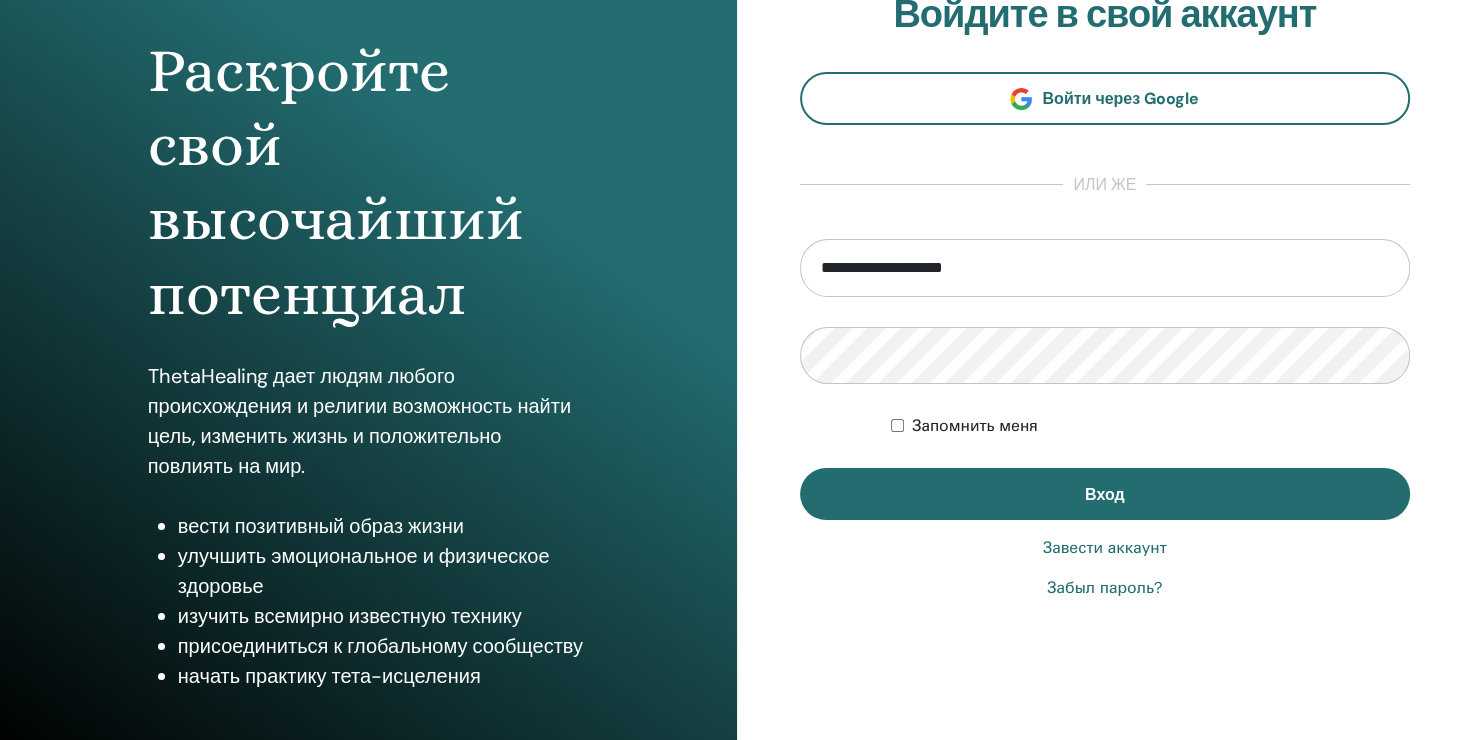 scroll, scrollTop: 195, scrollLeft: 0, axis: vertical 